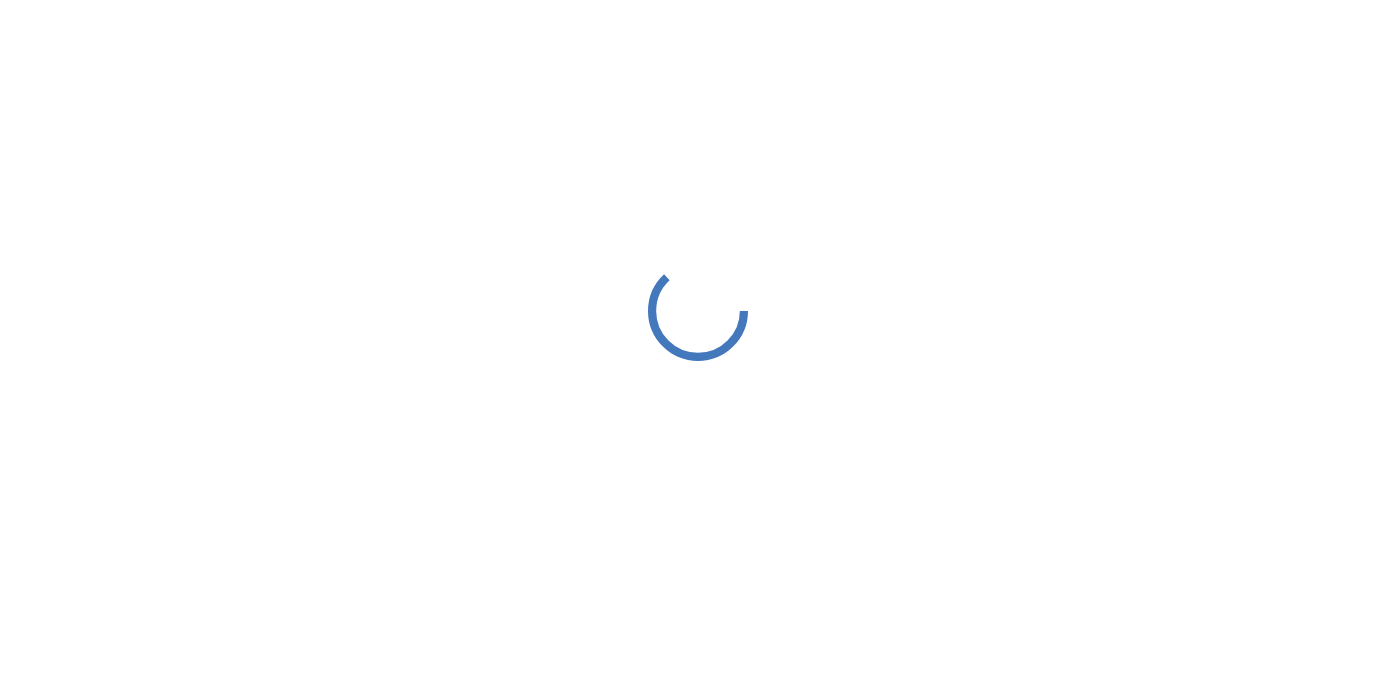 scroll, scrollTop: 0, scrollLeft: 0, axis: both 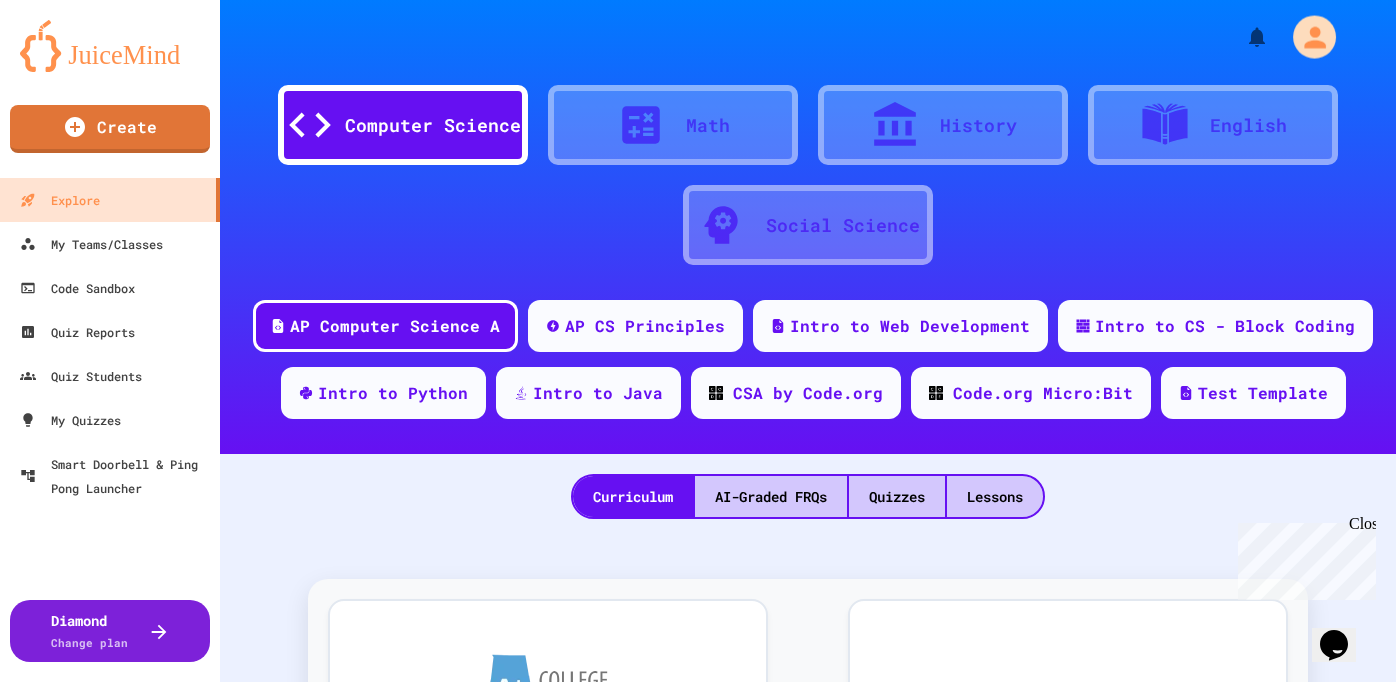 click 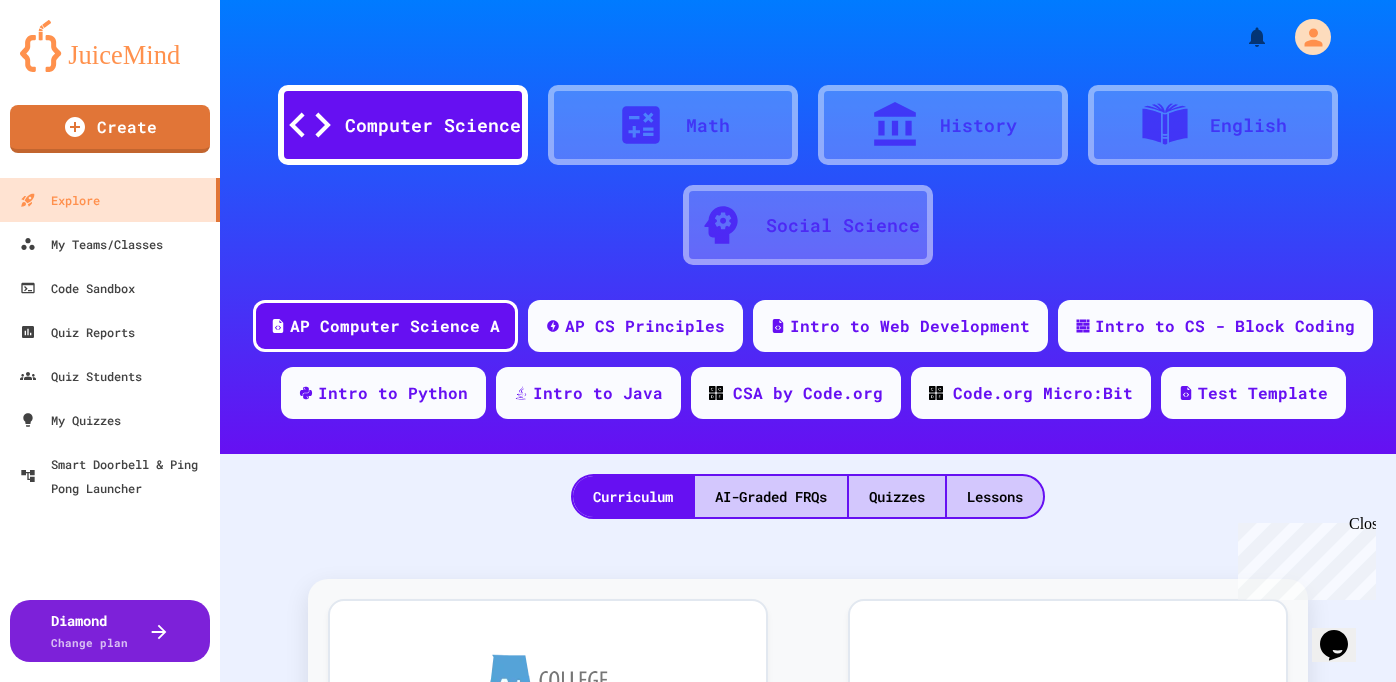 click at bounding box center [698, 682] 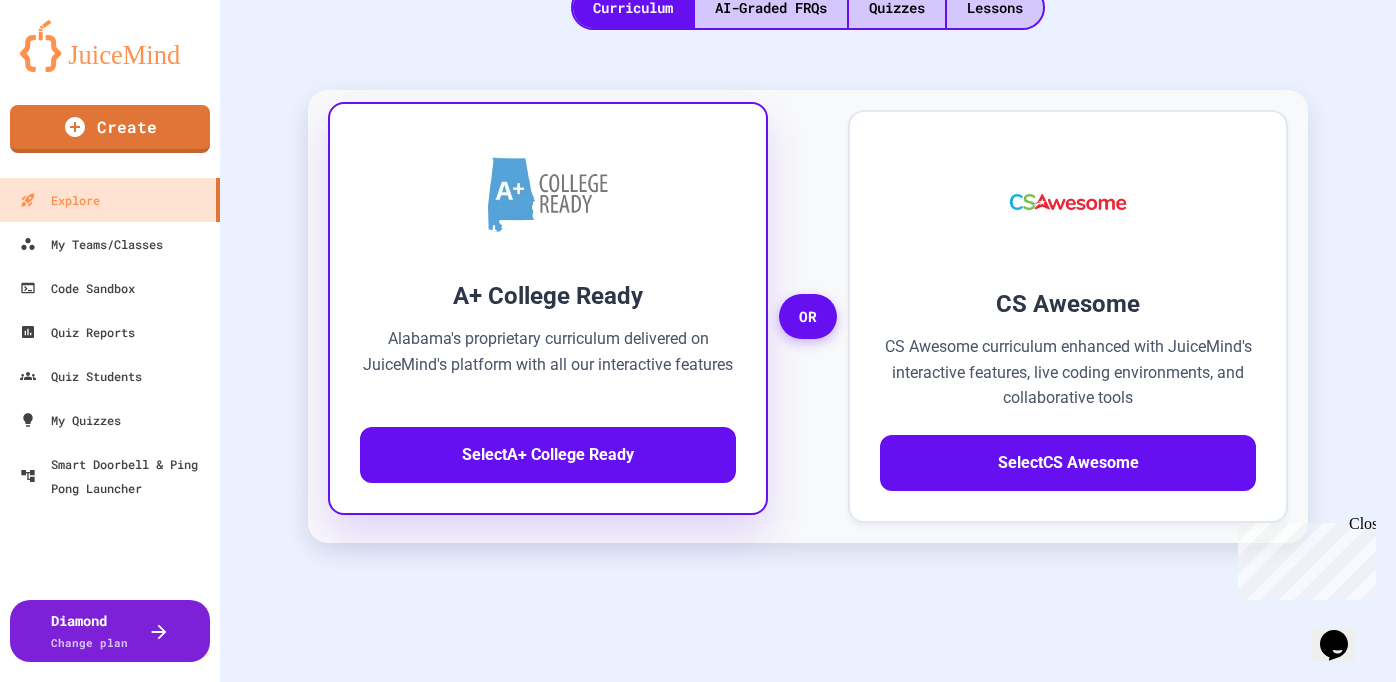 scroll, scrollTop: 485, scrollLeft: 0, axis: vertical 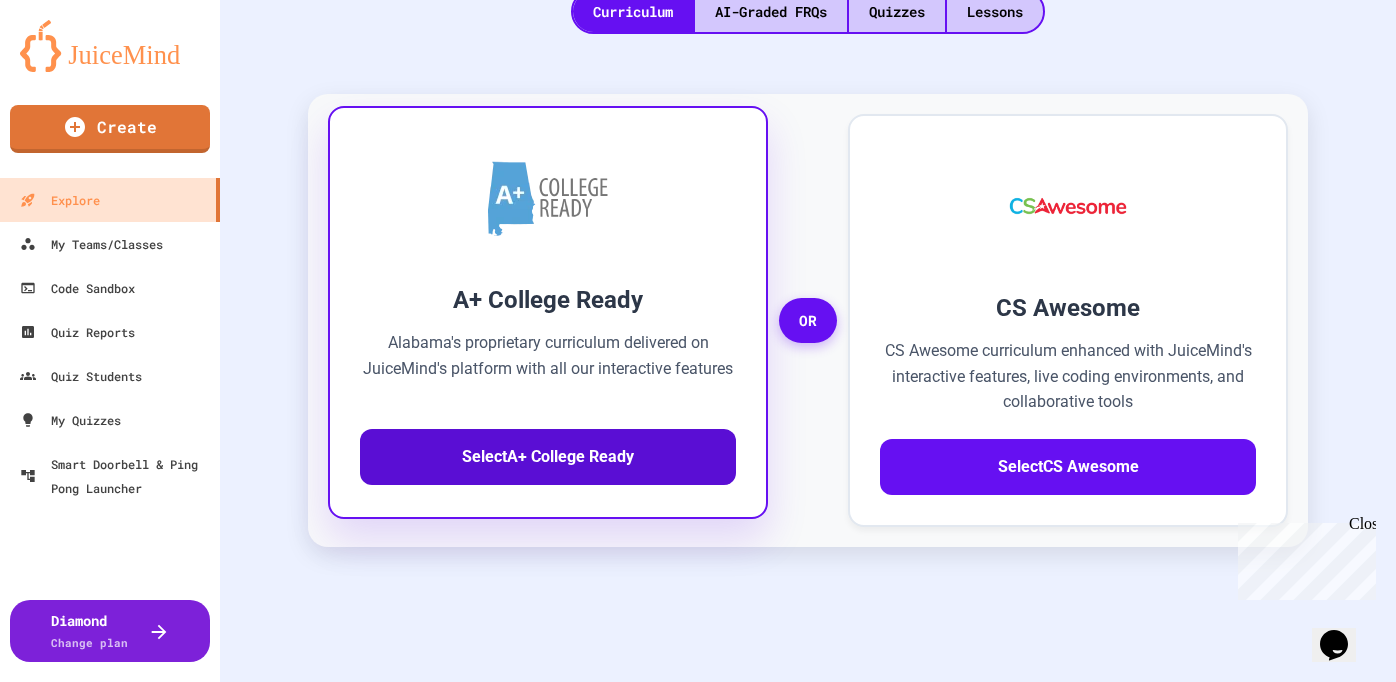 click on "Select  A+ College Ready" at bounding box center (548, 457) 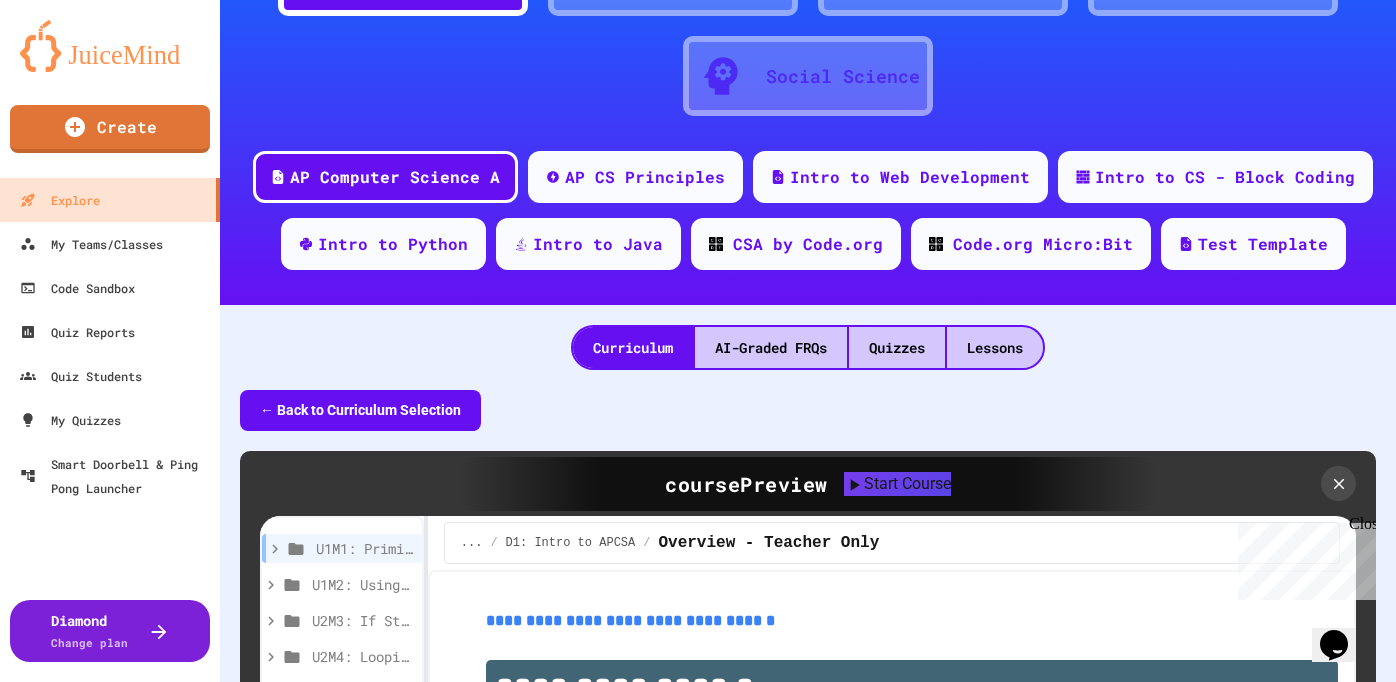 scroll, scrollTop: 136, scrollLeft: 0, axis: vertical 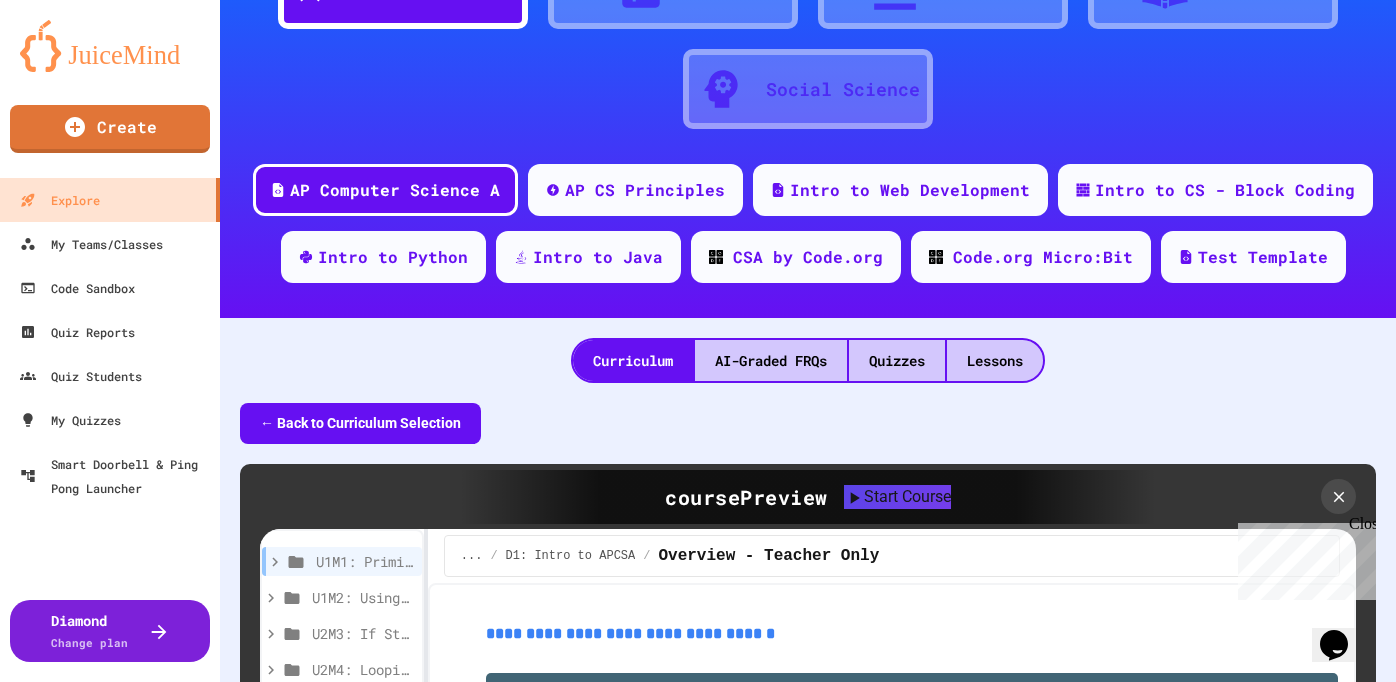 click on "← Back to Curriculum Selection" at bounding box center [360, 423] 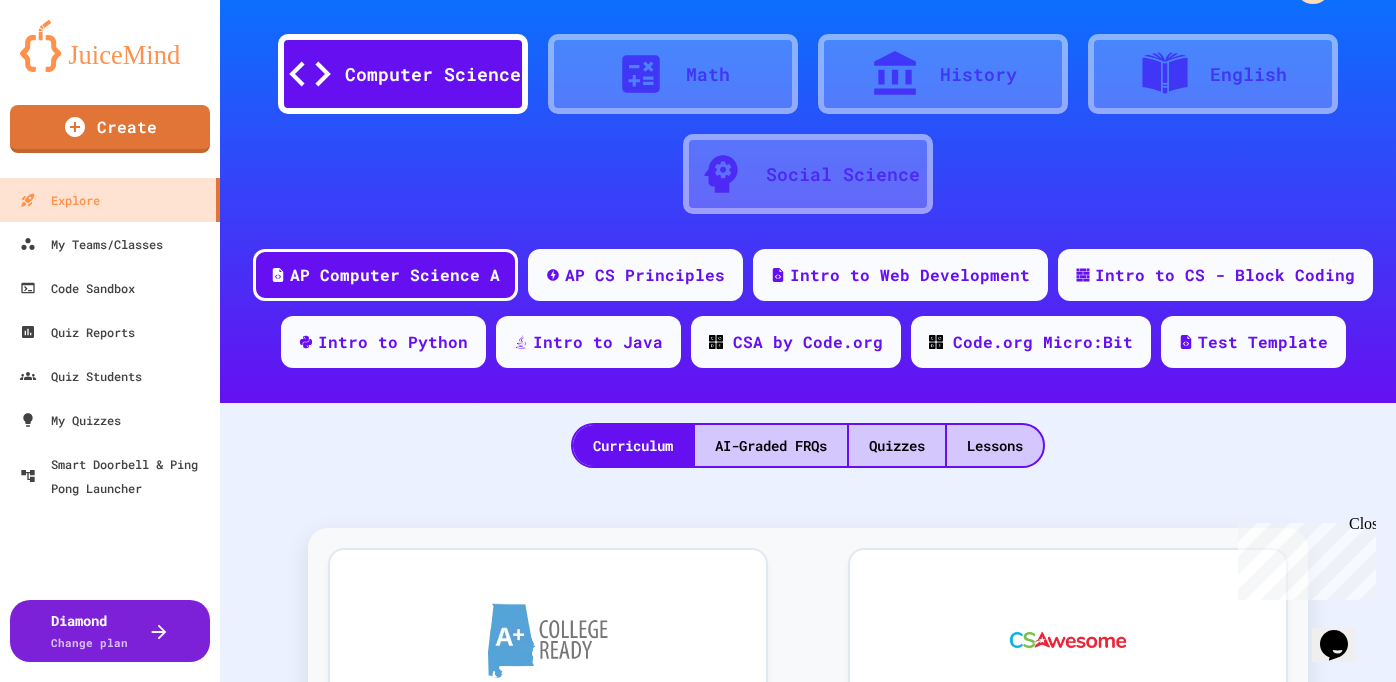 scroll, scrollTop: 0, scrollLeft: 0, axis: both 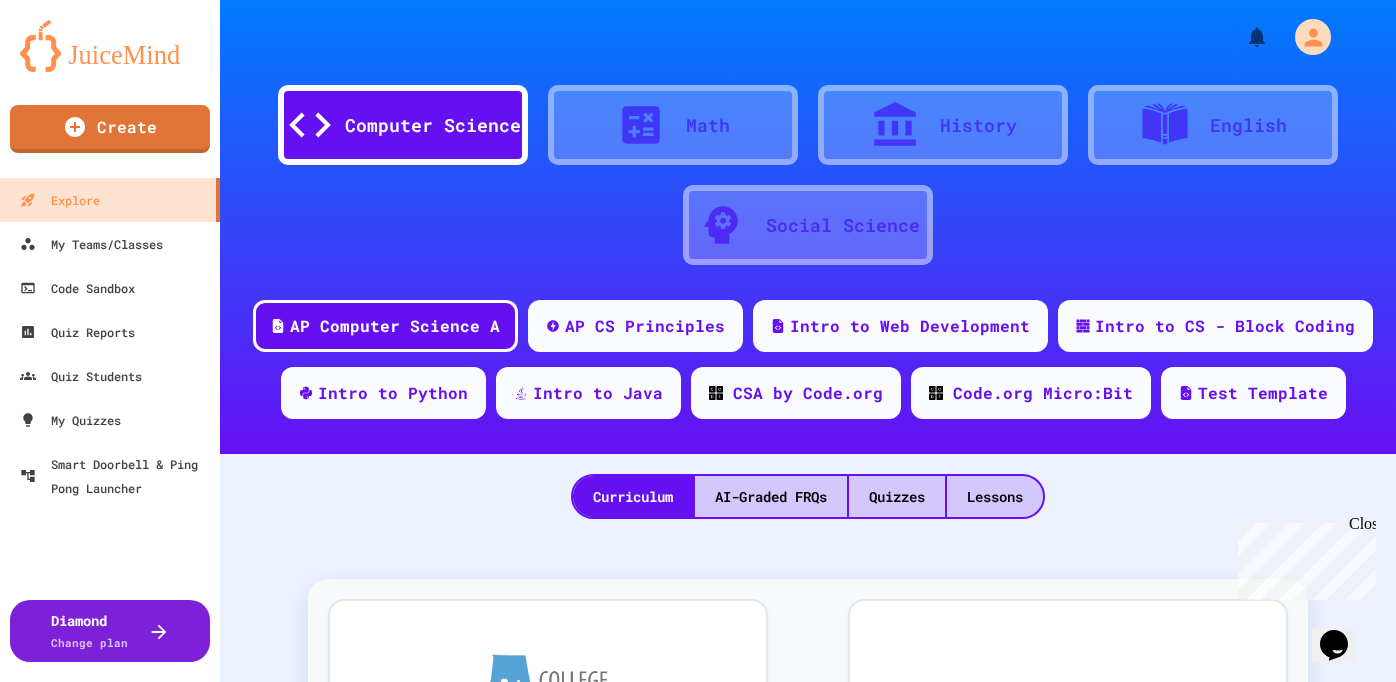 click on "Computer Science" at bounding box center (433, 125) 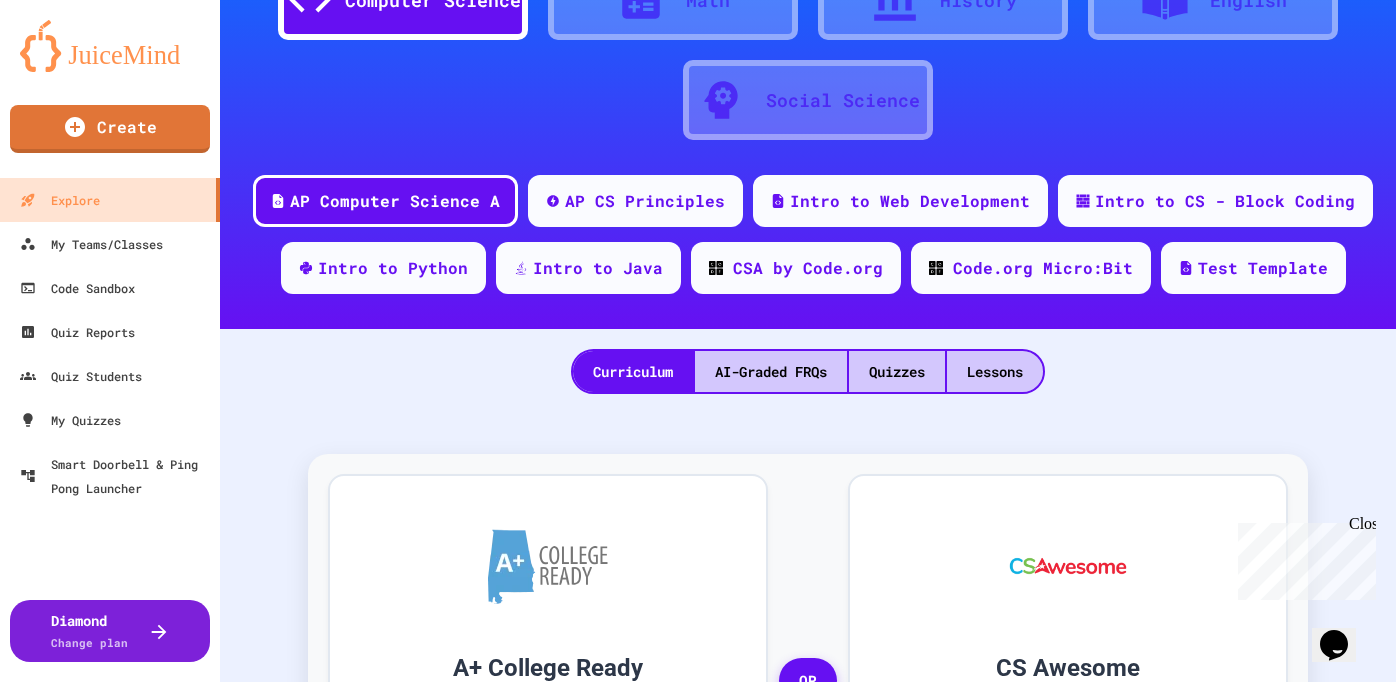 scroll, scrollTop: 117, scrollLeft: 0, axis: vertical 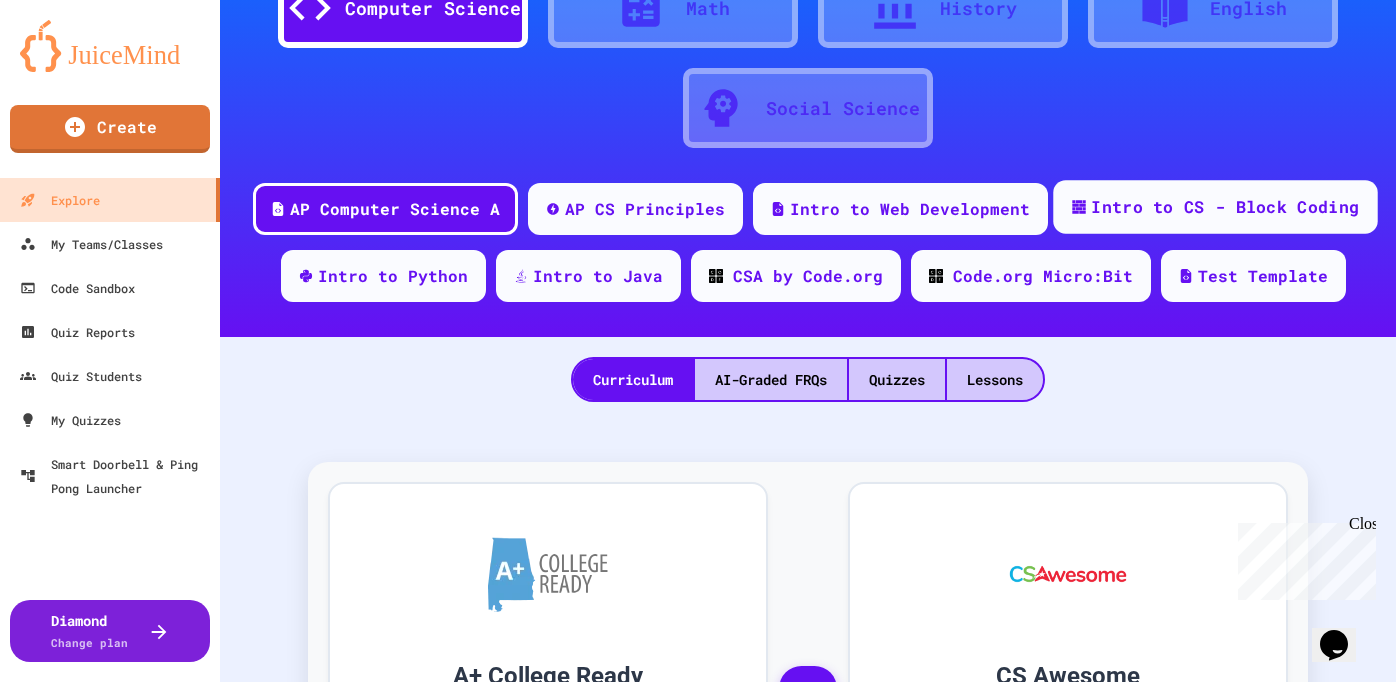 click on "Intro to CS - Block Coding" at bounding box center [1225, 207] 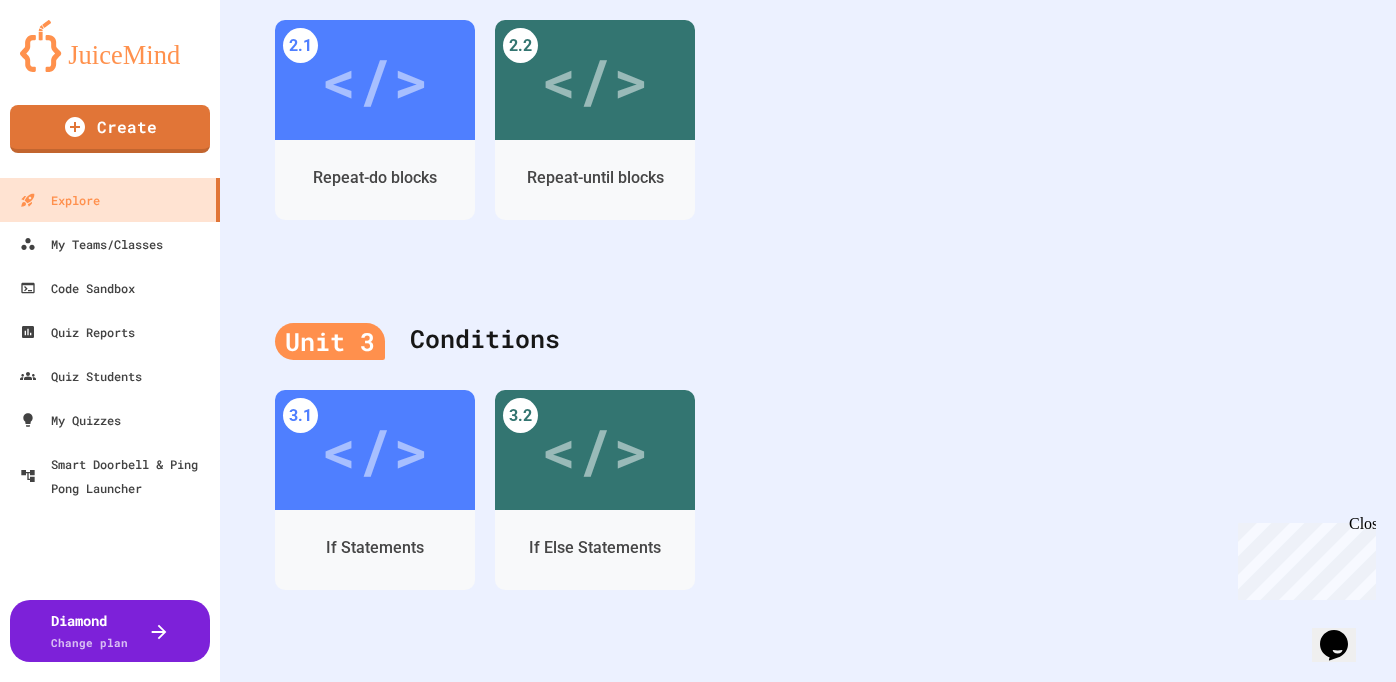 scroll, scrollTop: 0, scrollLeft: 0, axis: both 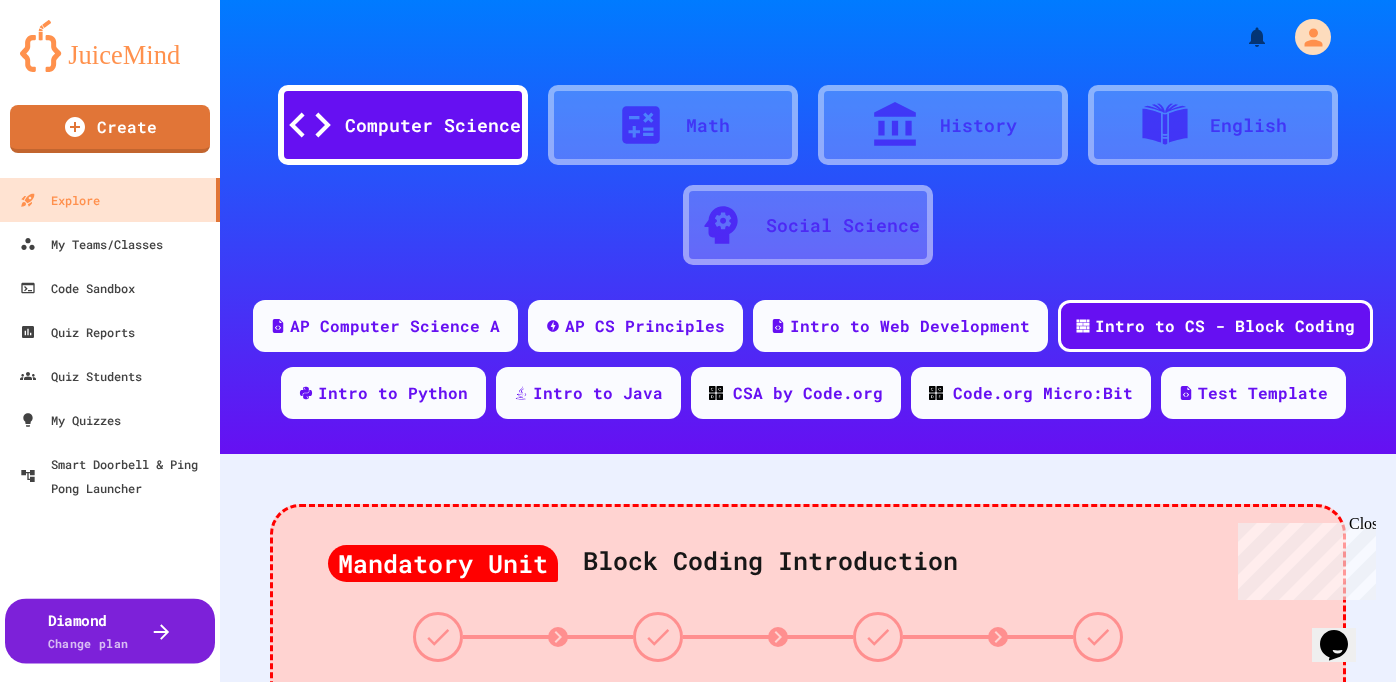 click on "Diamond Change plan" at bounding box center [110, 631] 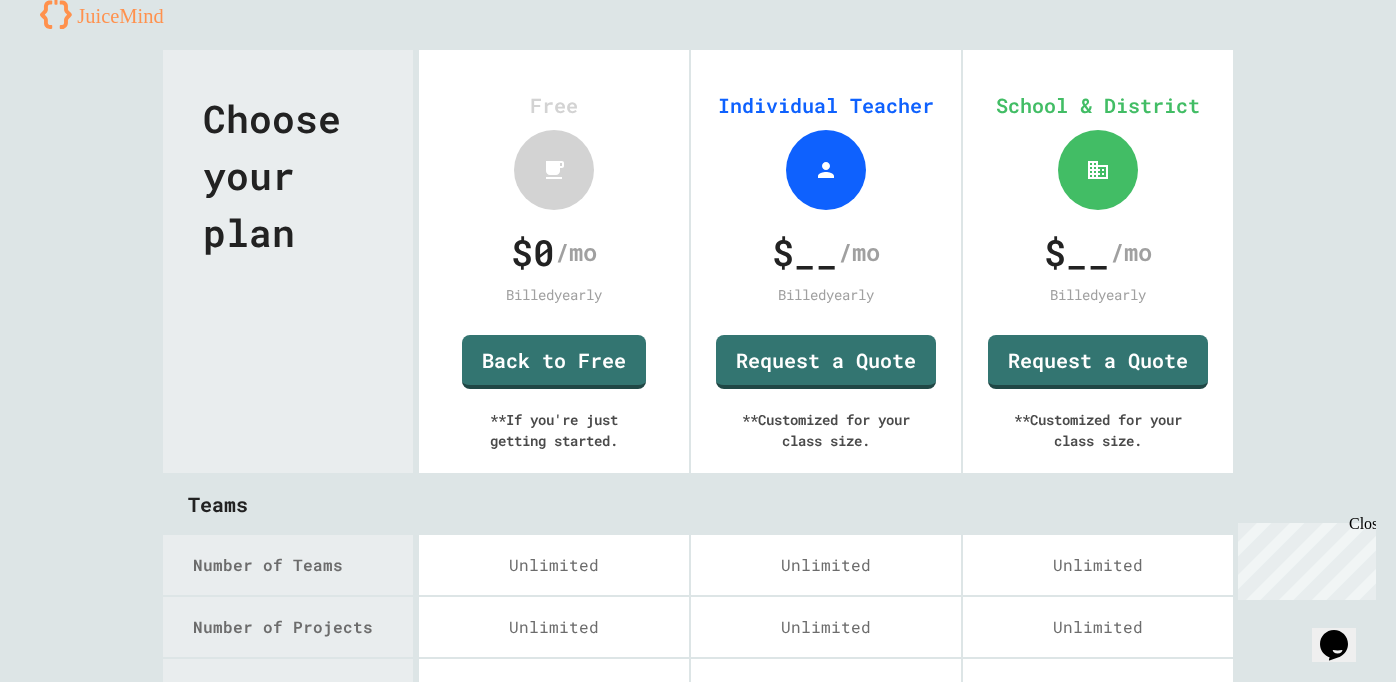 scroll, scrollTop: 0, scrollLeft: 0, axis: both 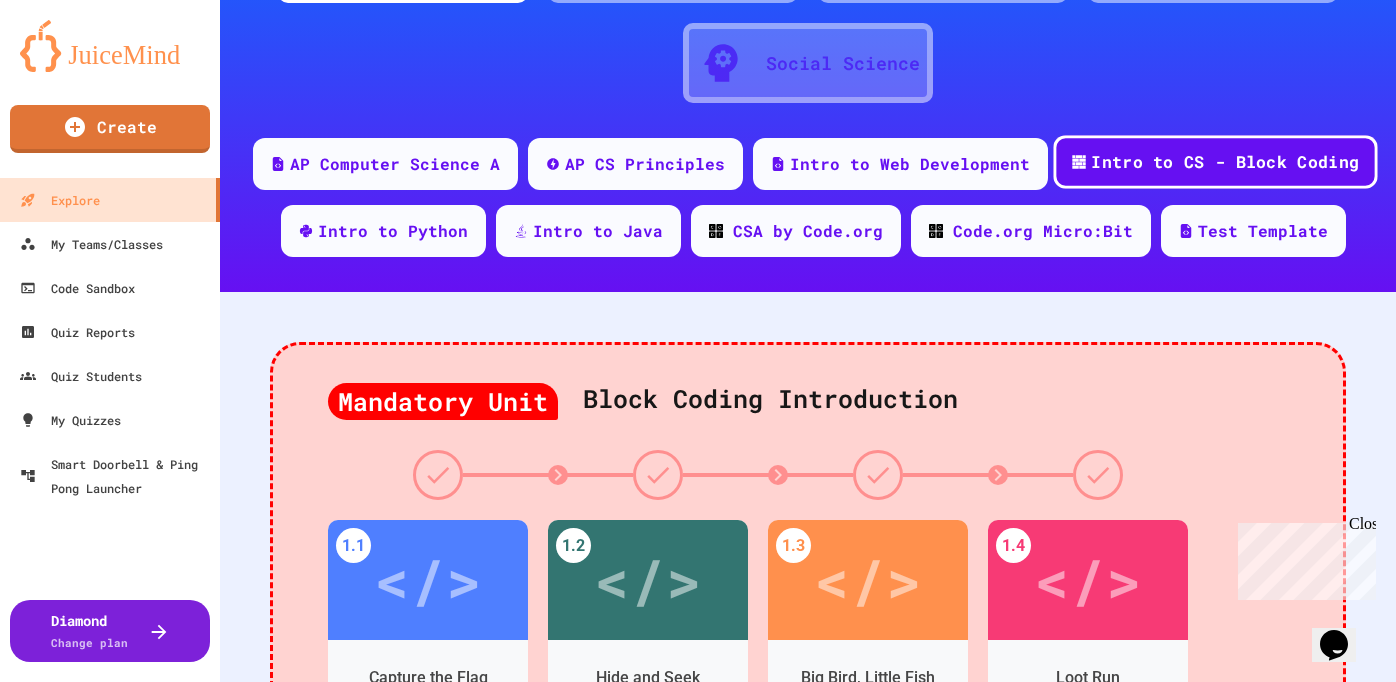click on "Intro to CS - Block Coding" at bounding box center [1225, 162] 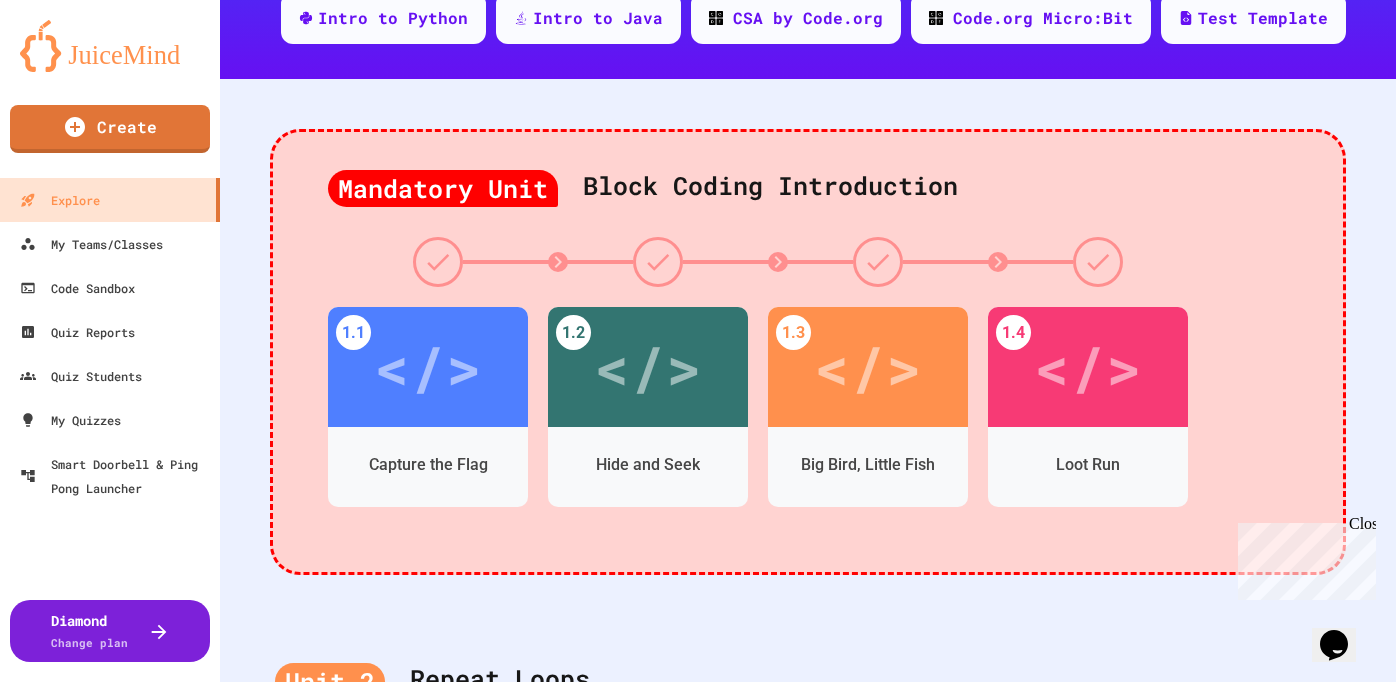 scroll, scrollTop: 364, scrollLeft: 0, axis: vertical 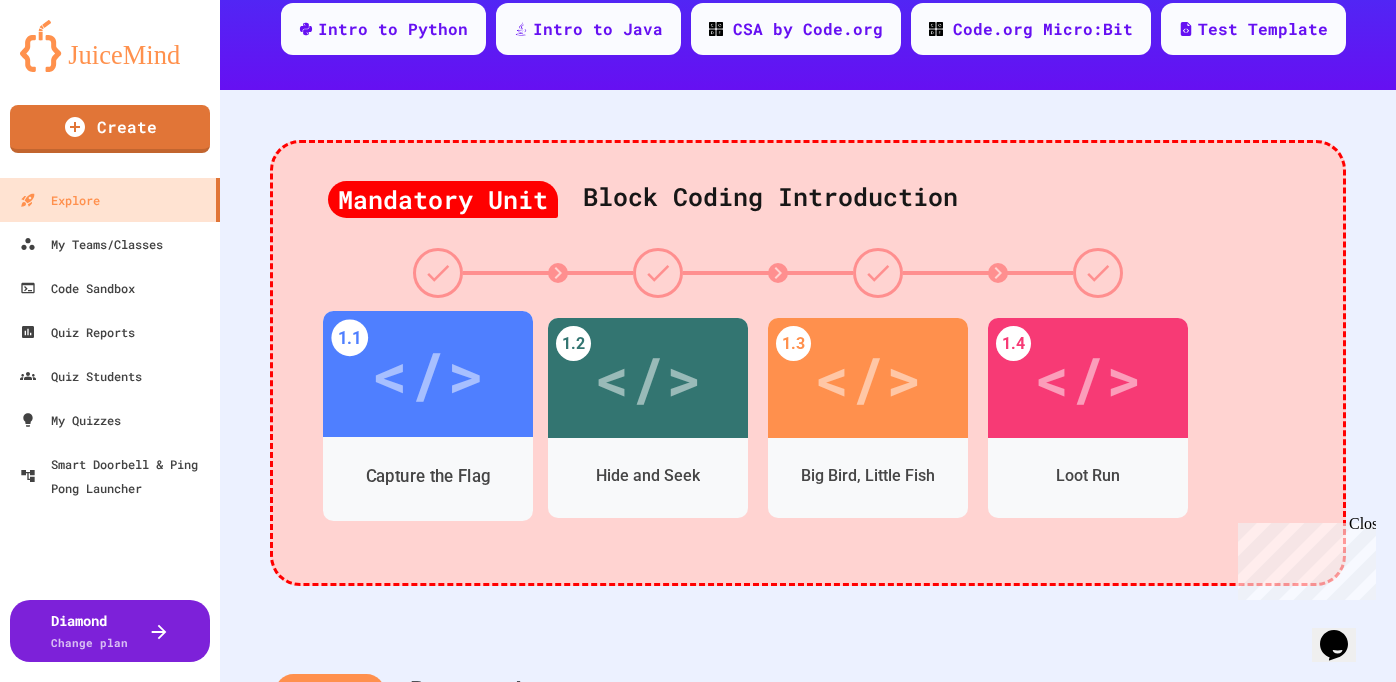 click on "</>" at bounding box center (427, 374) 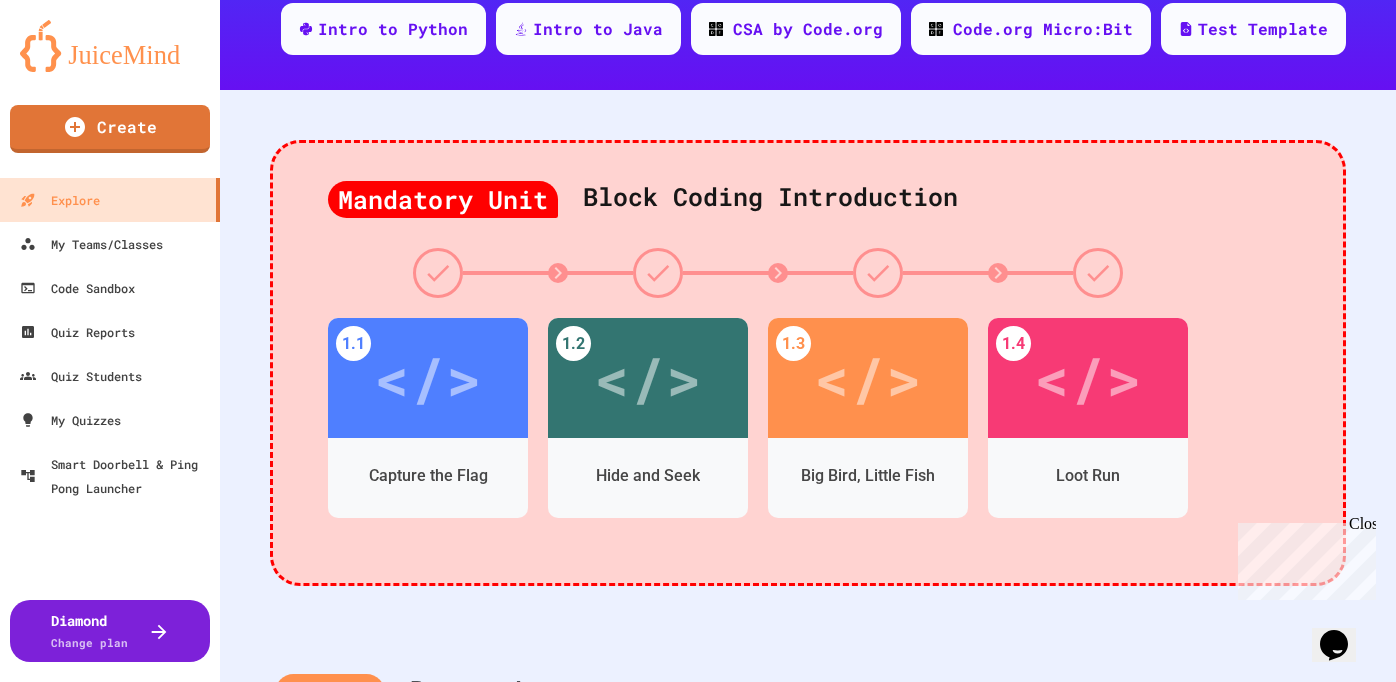 click 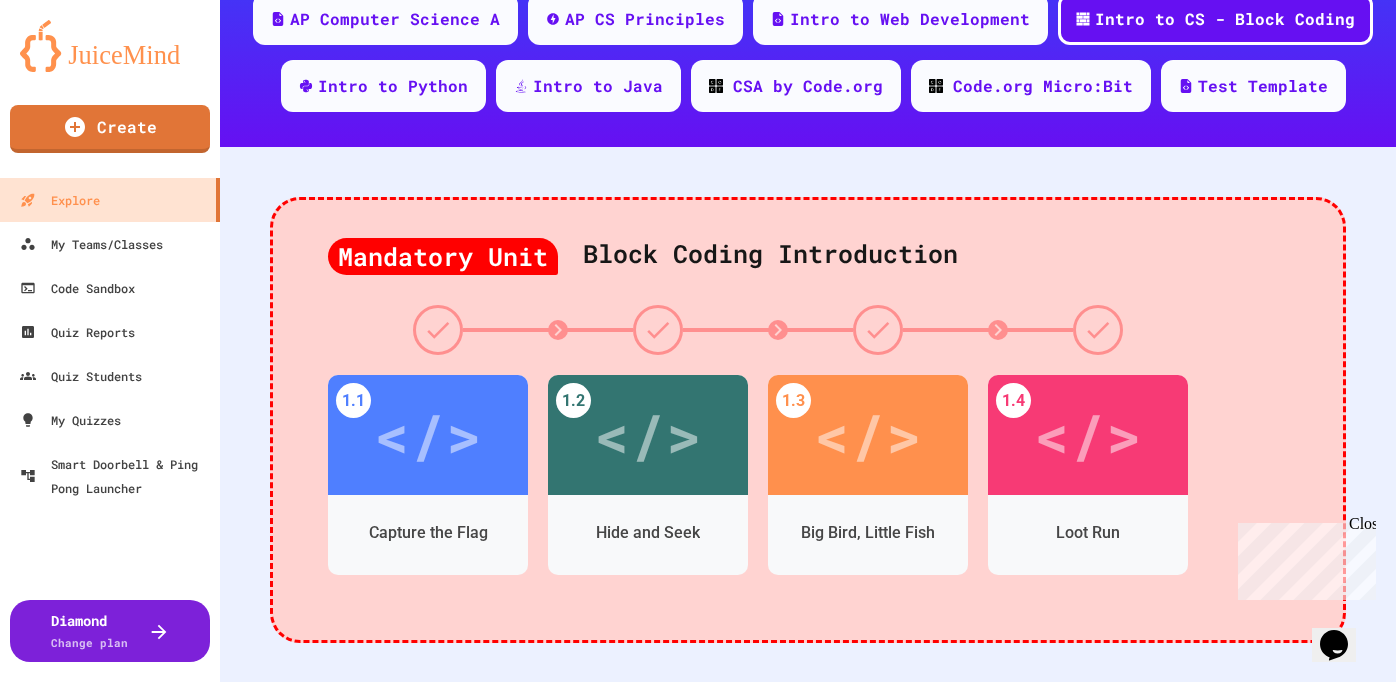 scroll, scrollTop: 298, scrollLeft: 0, axis: vertical 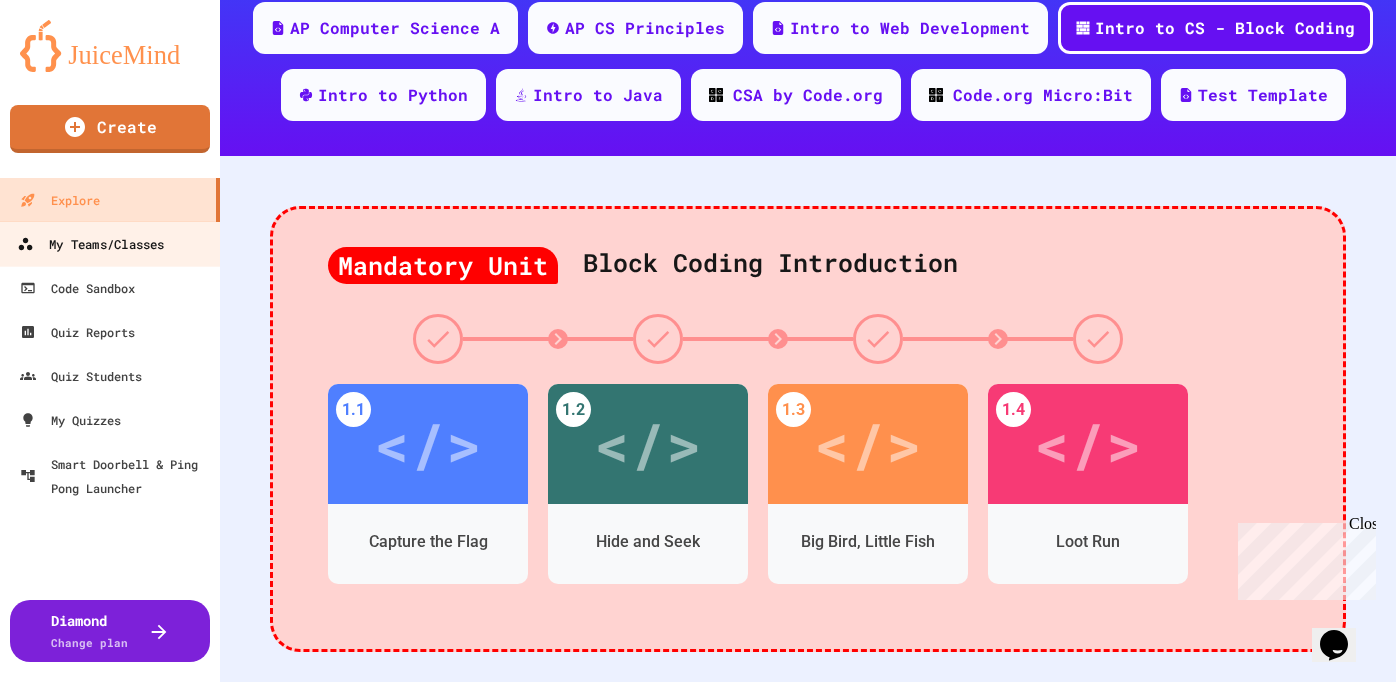 click on "My Teams/Classes" at bounding box center (90, 244) 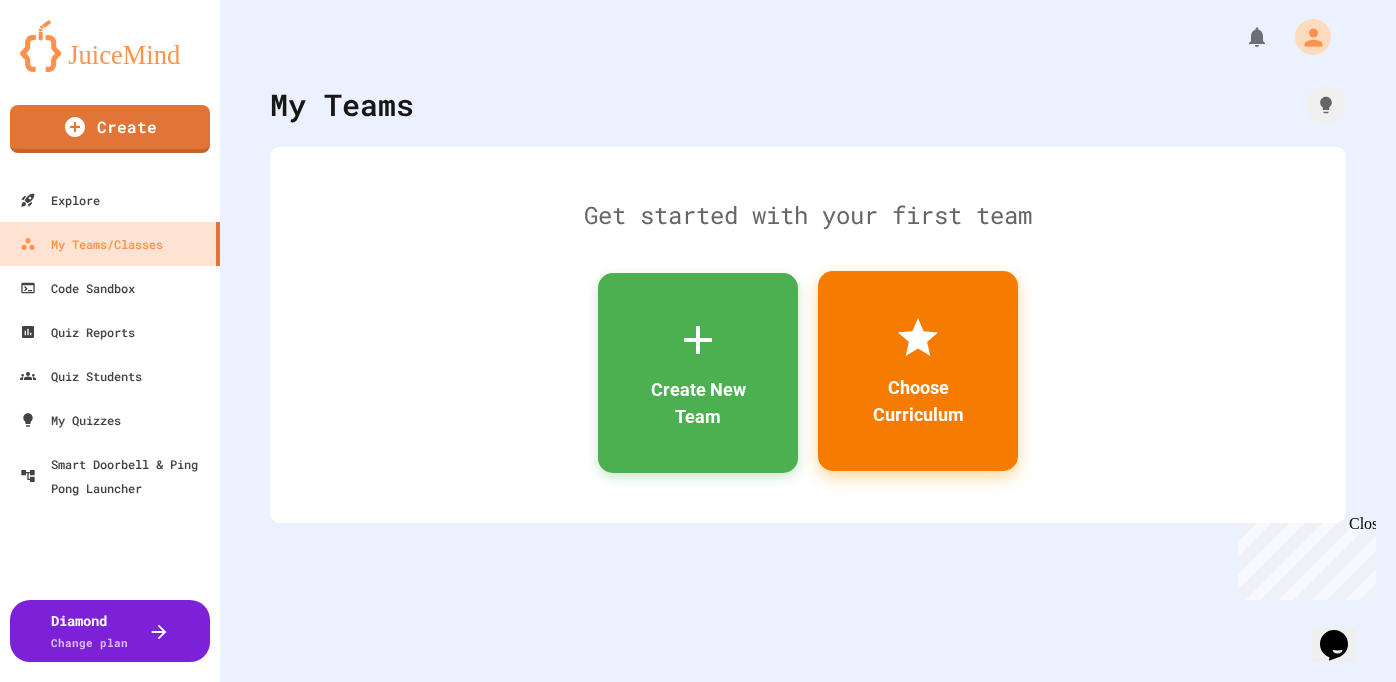 click on "Choose Curriculum" at bounding box center [918, 371] 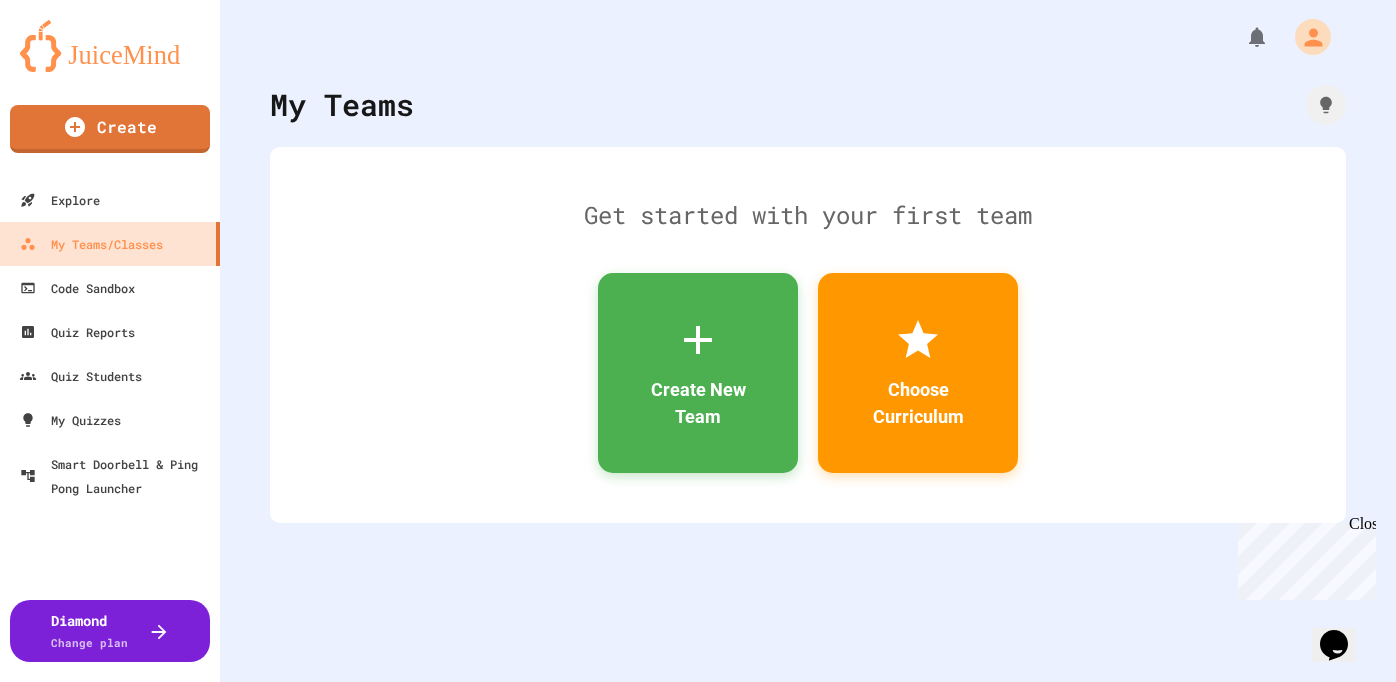 scroll, scrollTop: 180, scrollLeft: 0, axis: vertical 